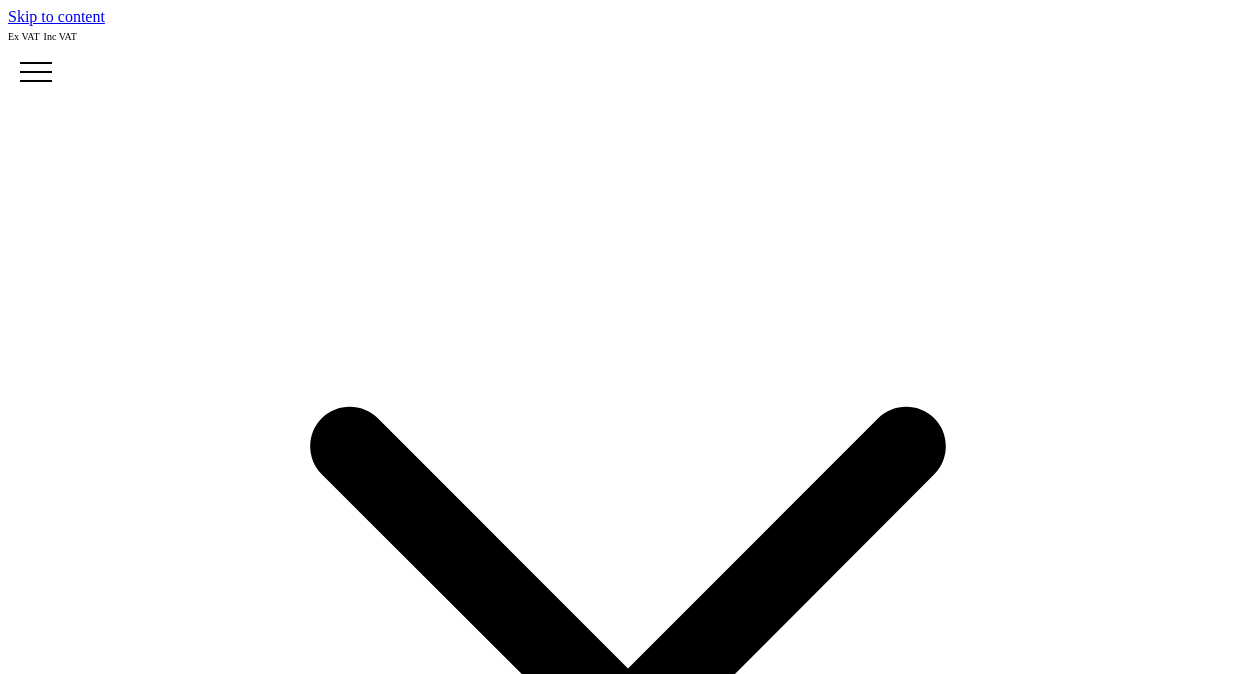 scroll, scrollTop: 0, scrollLeft: 0, axis: both 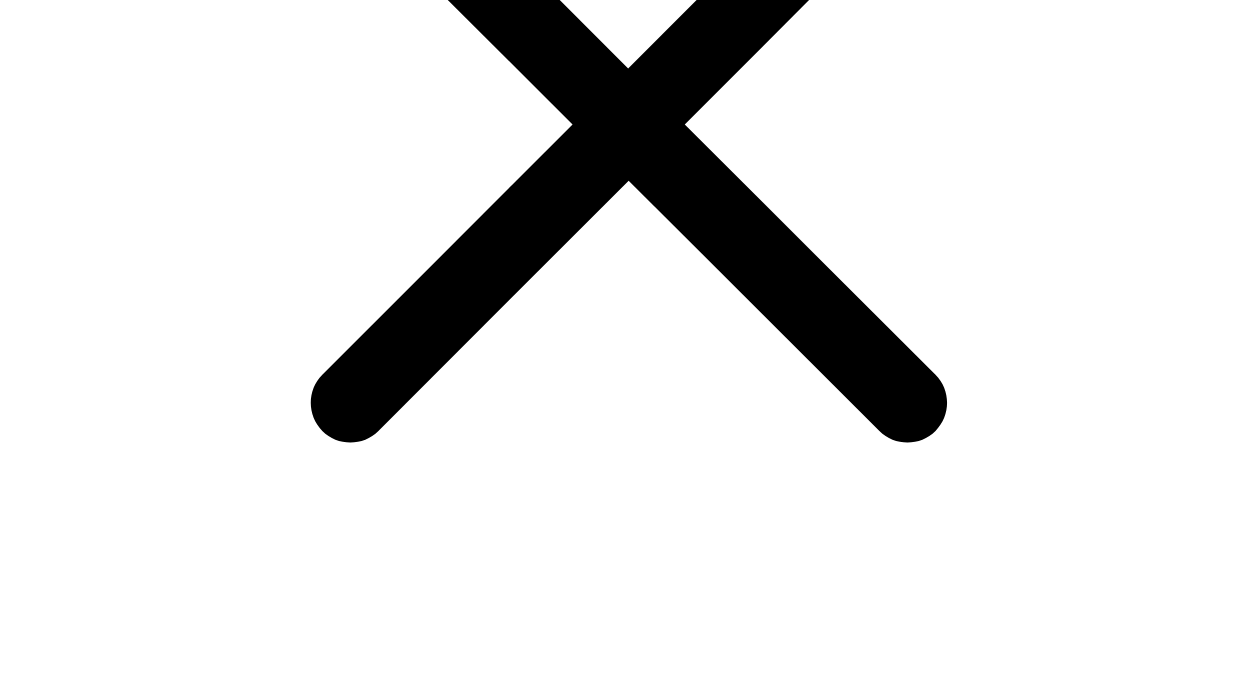 click at bounding box center (167, 19939) 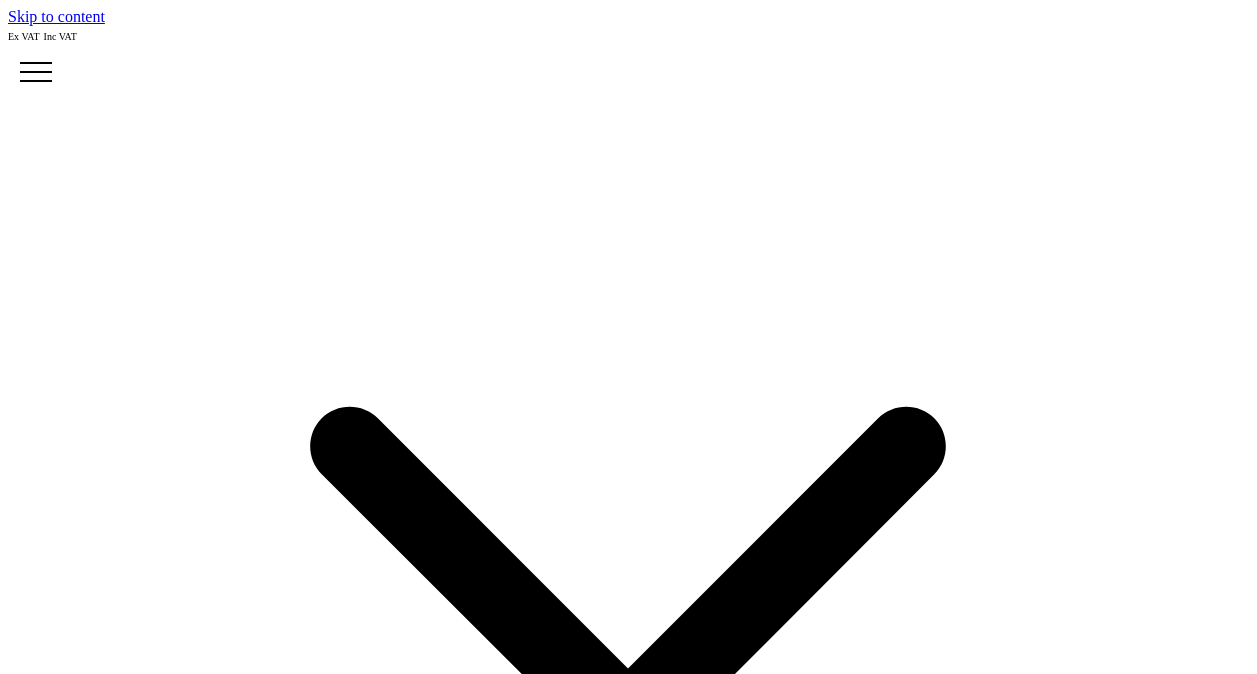 scroll, scrollTop: 0, scrollLeft: 0, axis: both 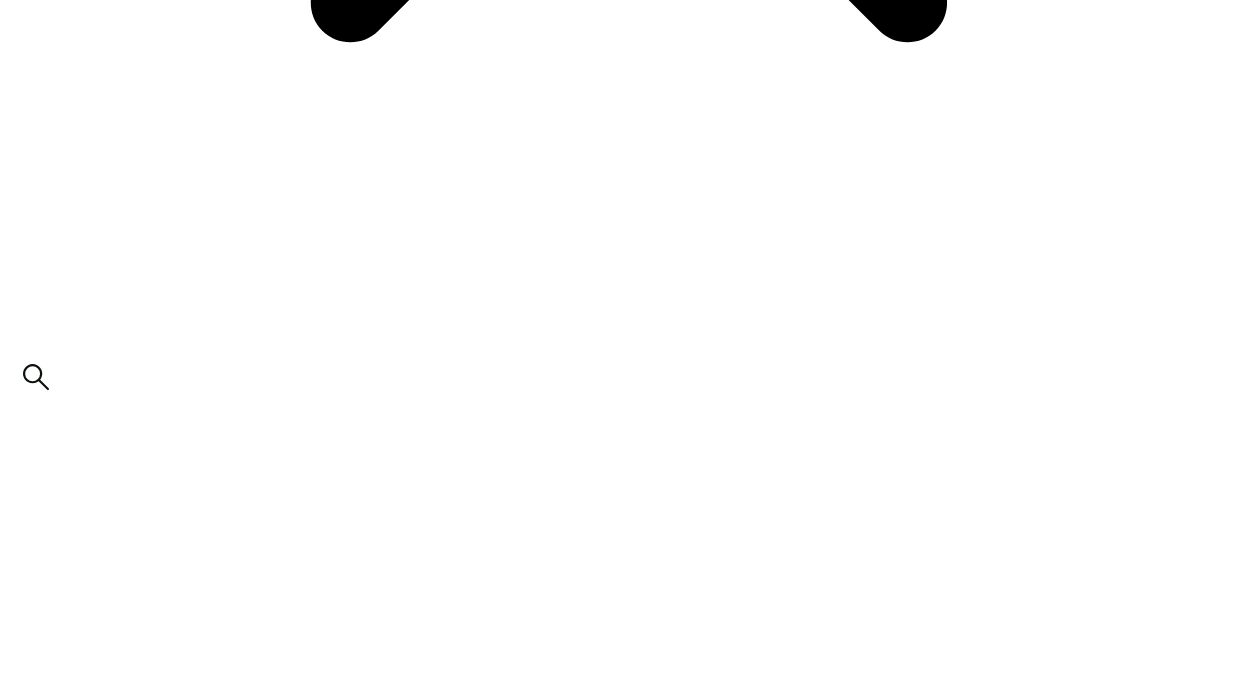 click on "attach artwork / logo" at bounding box center [69, 19556] 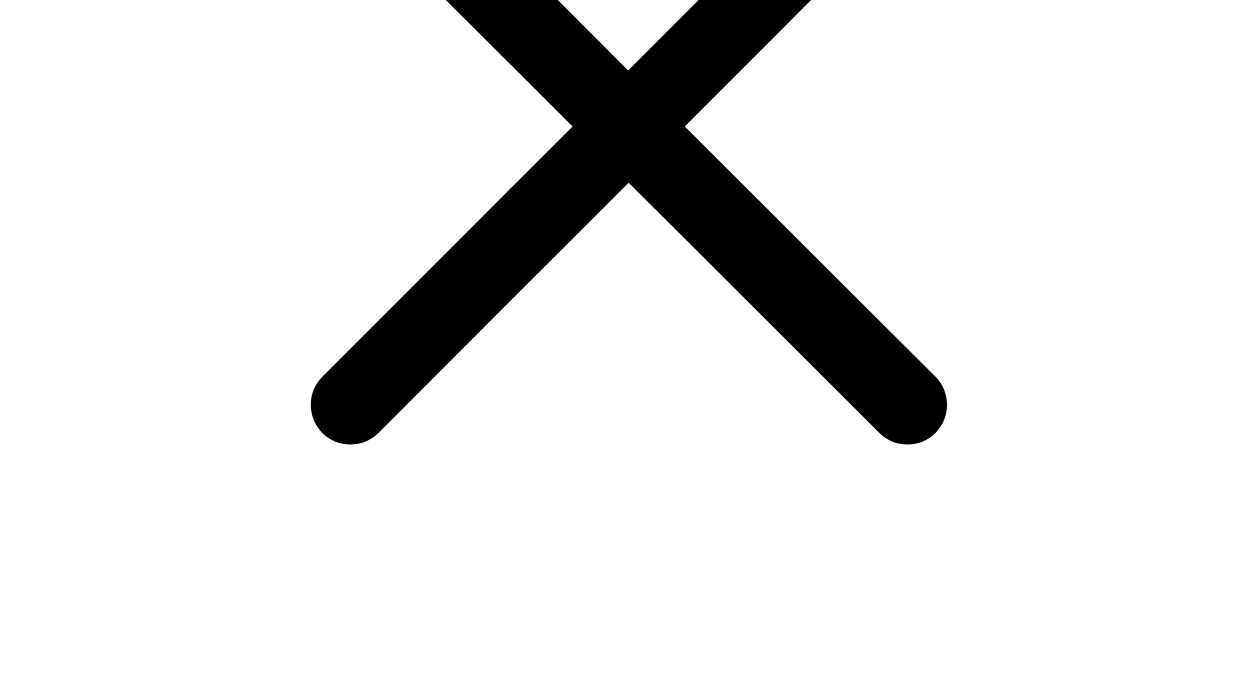 scroll, scrollTop: 600, scrollLeft: 0, axis: vertical 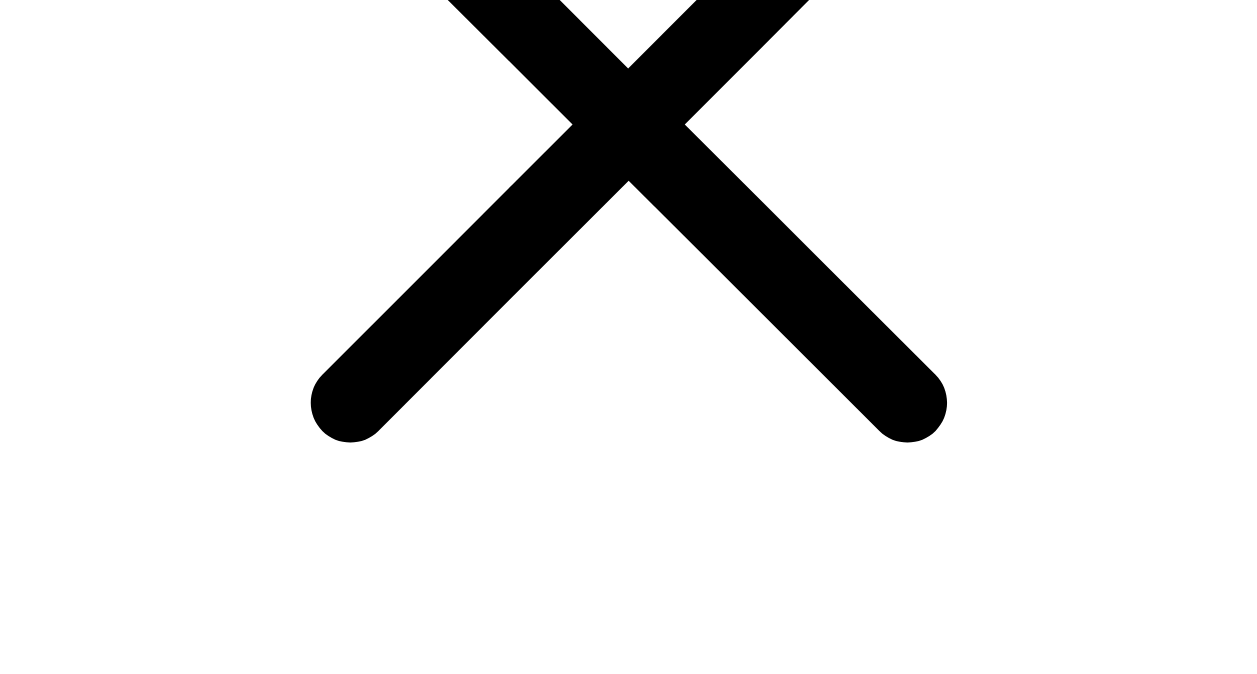 click on "choose your colour" at bounding box center (69, 19956) 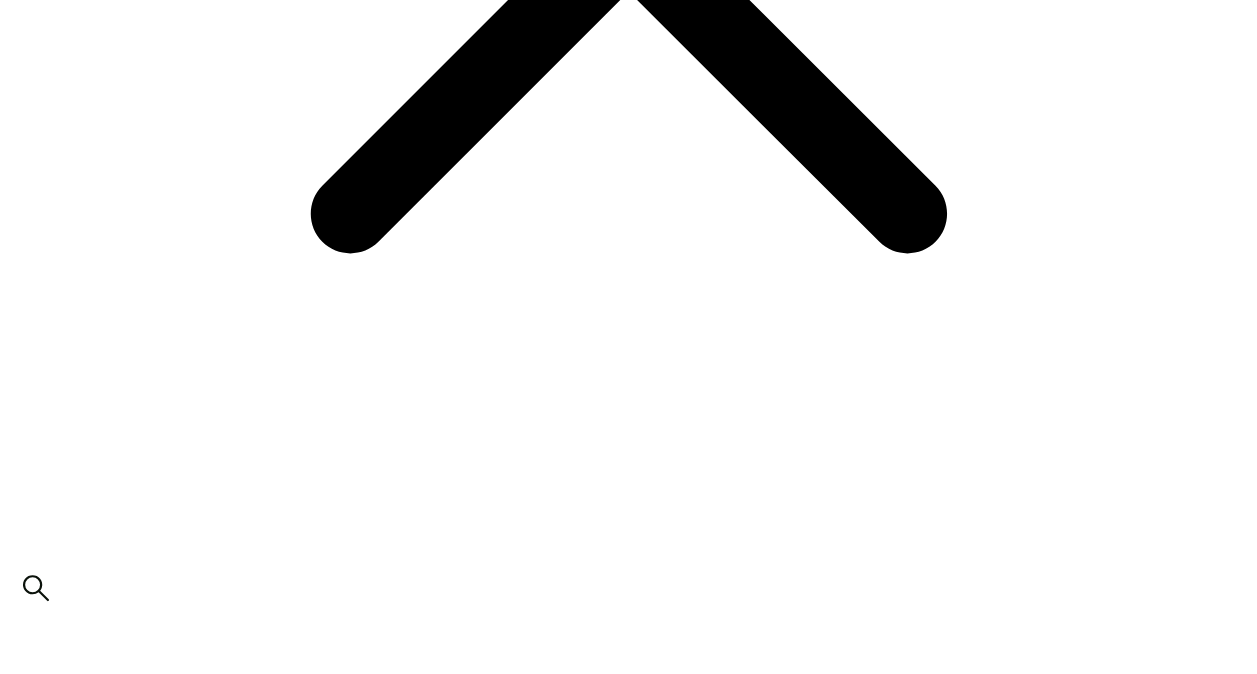 scroll, scrollTop: 800, scrollLeft: 0, axis: vertical 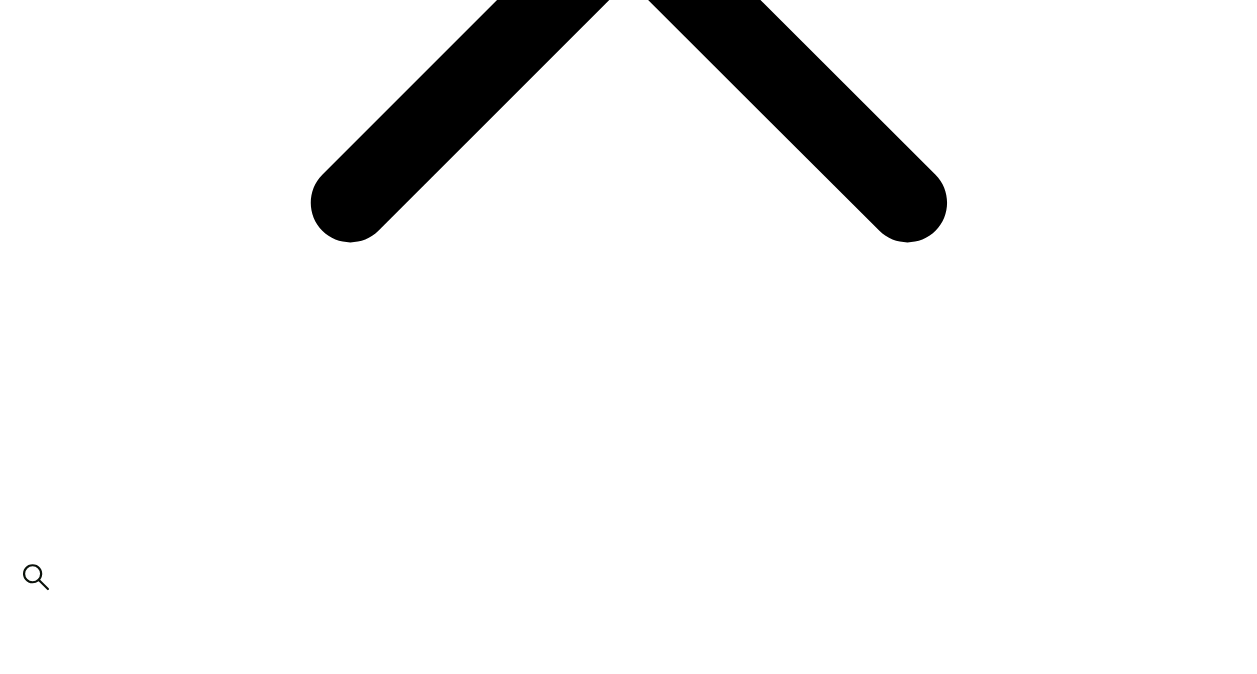 click on "Print Methods" at bounding box center (53, 20569) 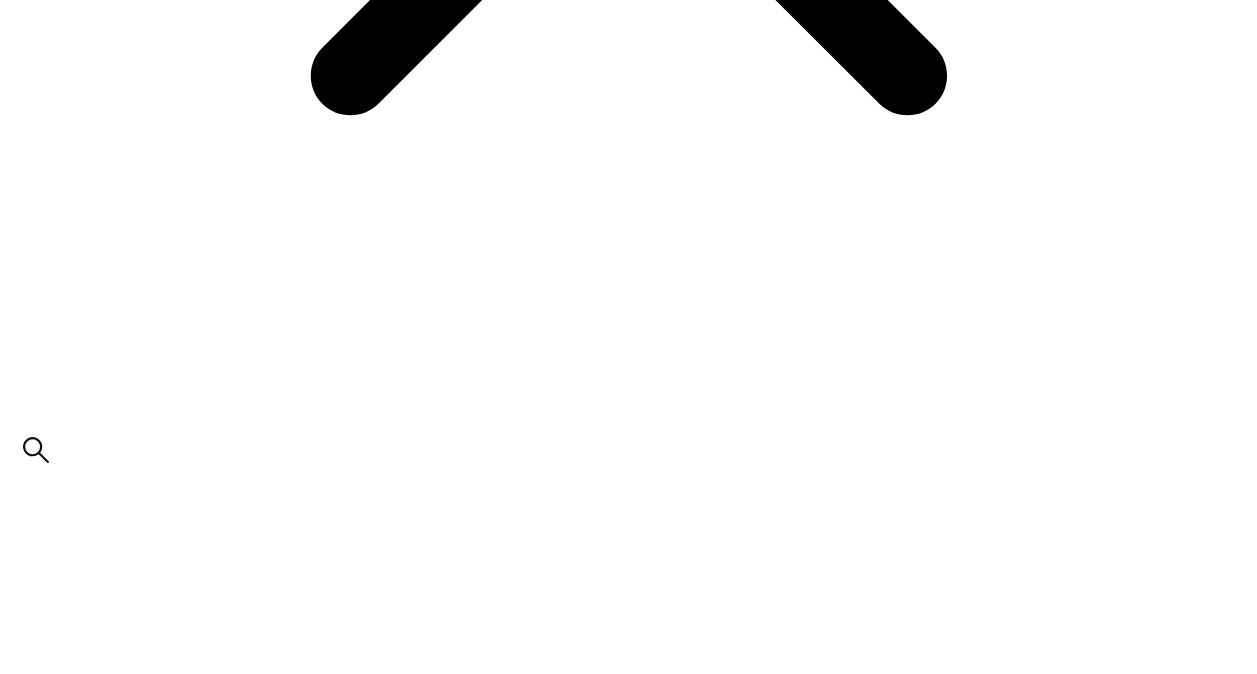 scroll, scrollTop: 1000, scrollLeft: 0, axis: vertical 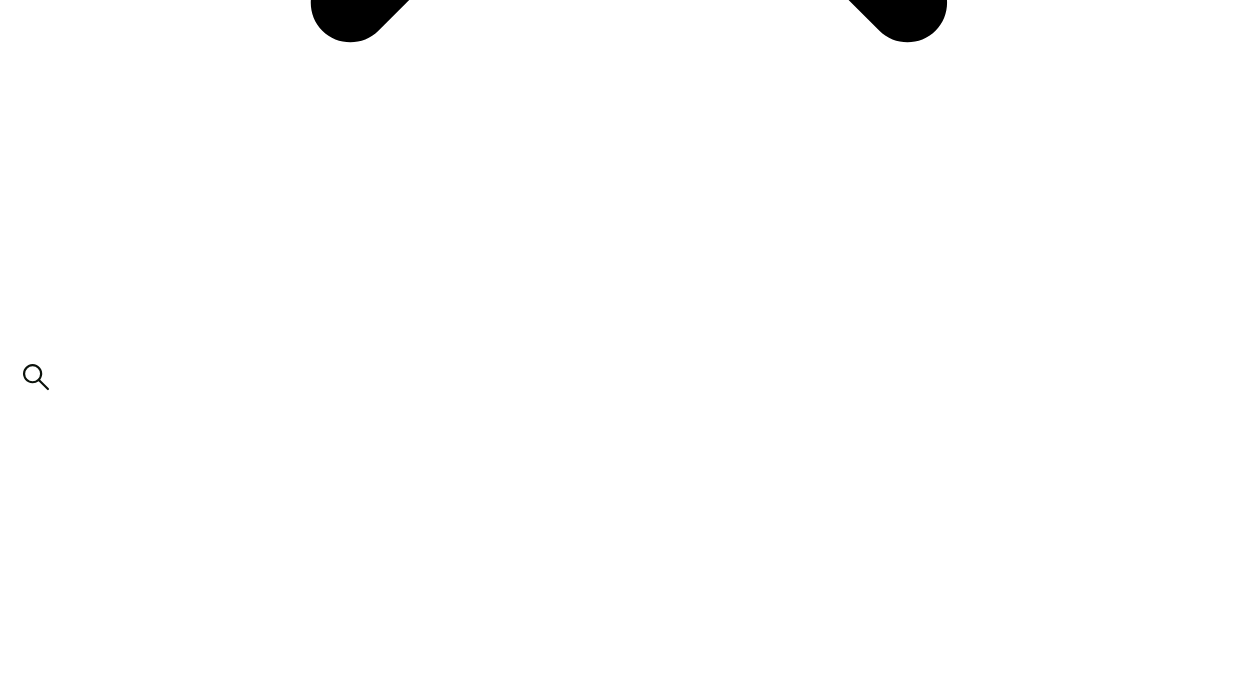 click on "Print Positions" at bounding box center (53, 20369) 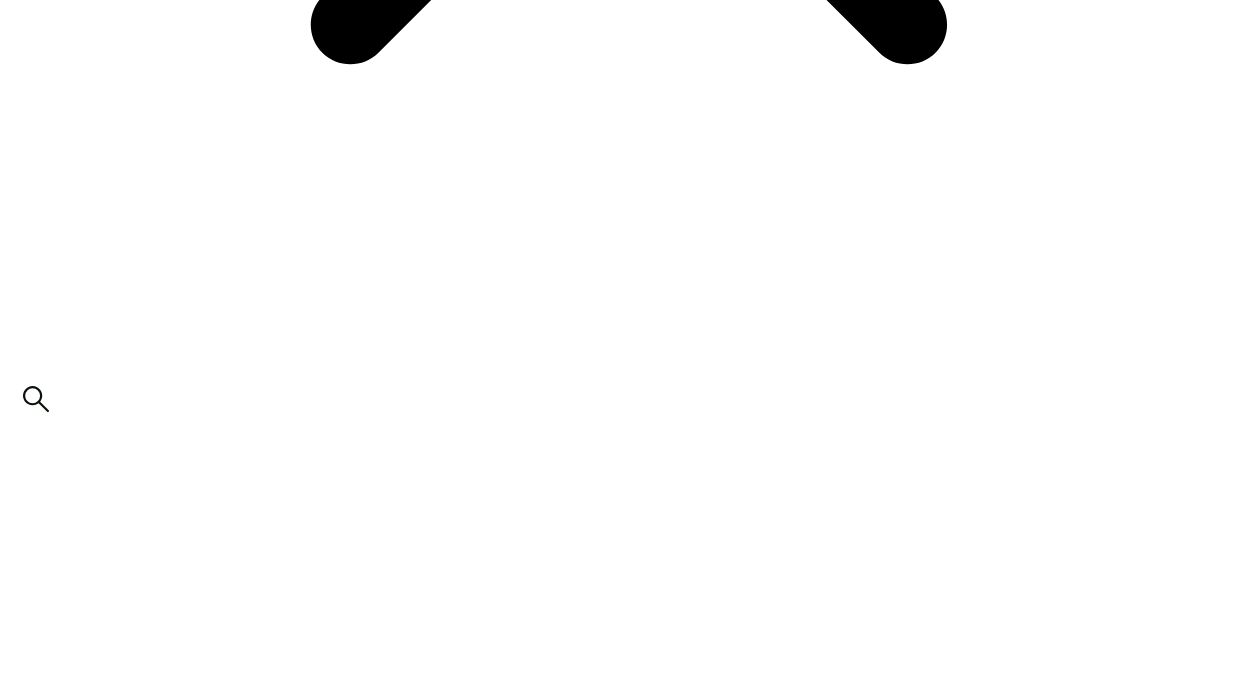 scroll, scrollTop: 1000, scrollLeft: 0, axis: vertical 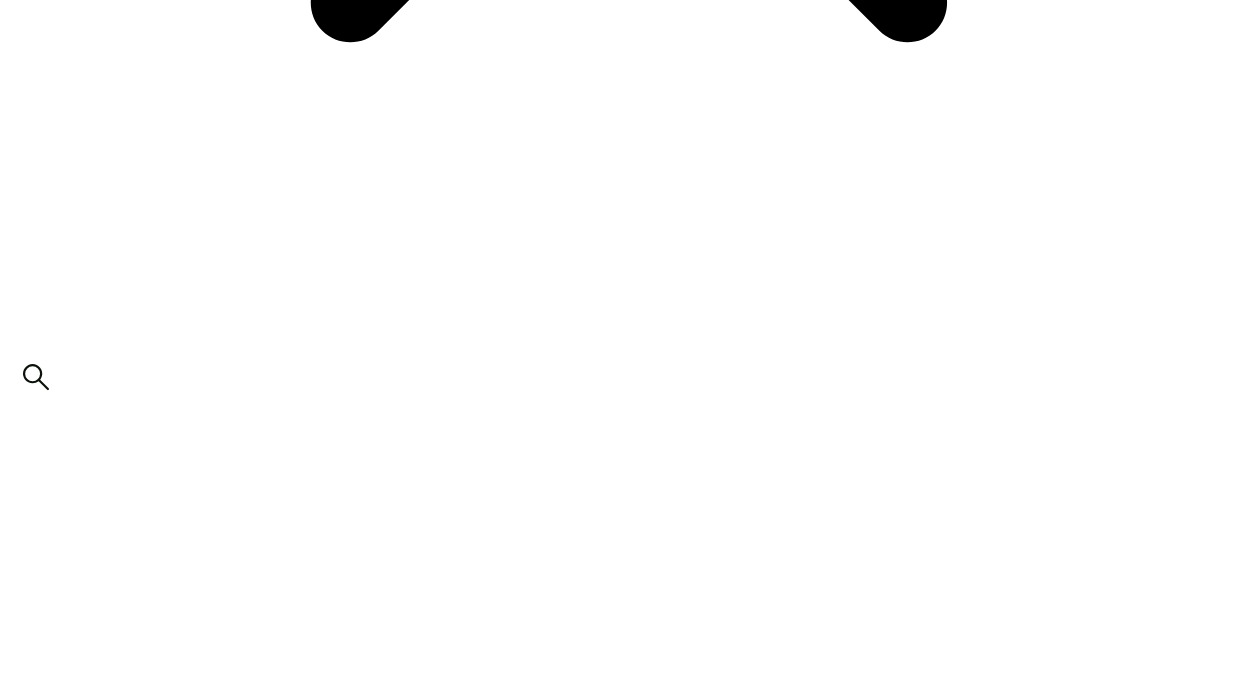 click on "Front" at bounding box center [45, 20427] 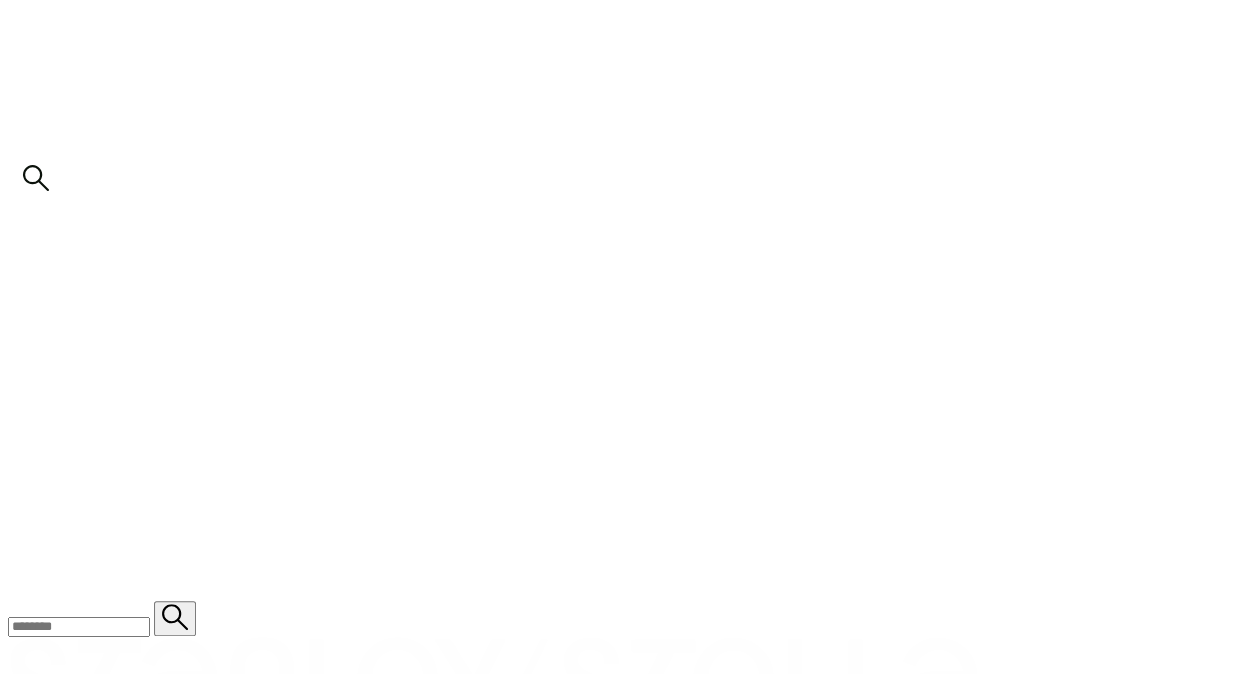 scroll, scrollTop: 1200, scrollLeft: 0, axis: vertical 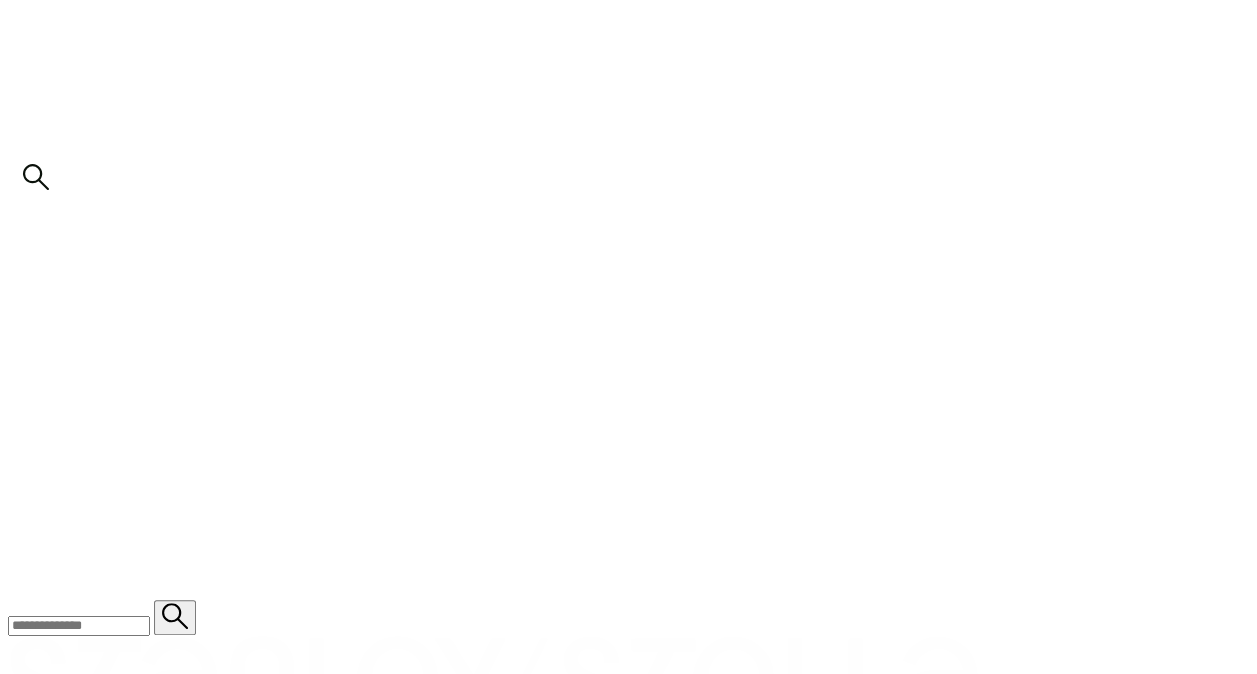 click on "Additional Options" at bounding box center (53, 20169) 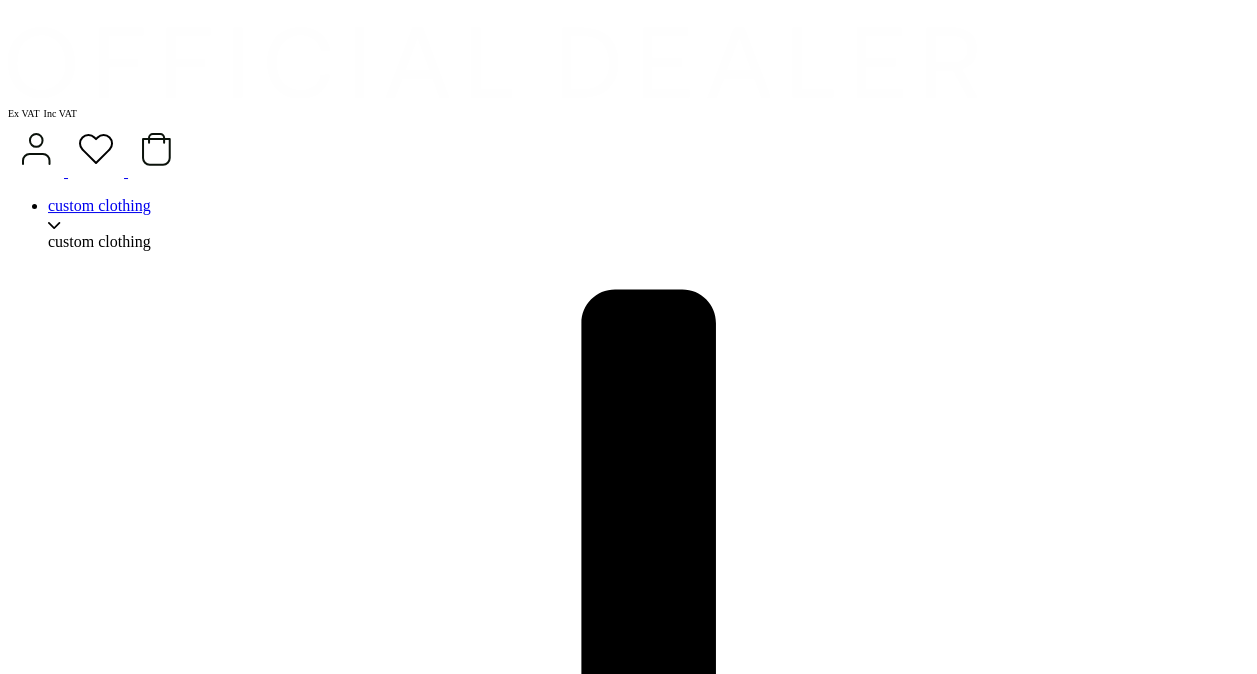 scroll, scrollTop: 2100, scrollLeft: 0, axis: vertical 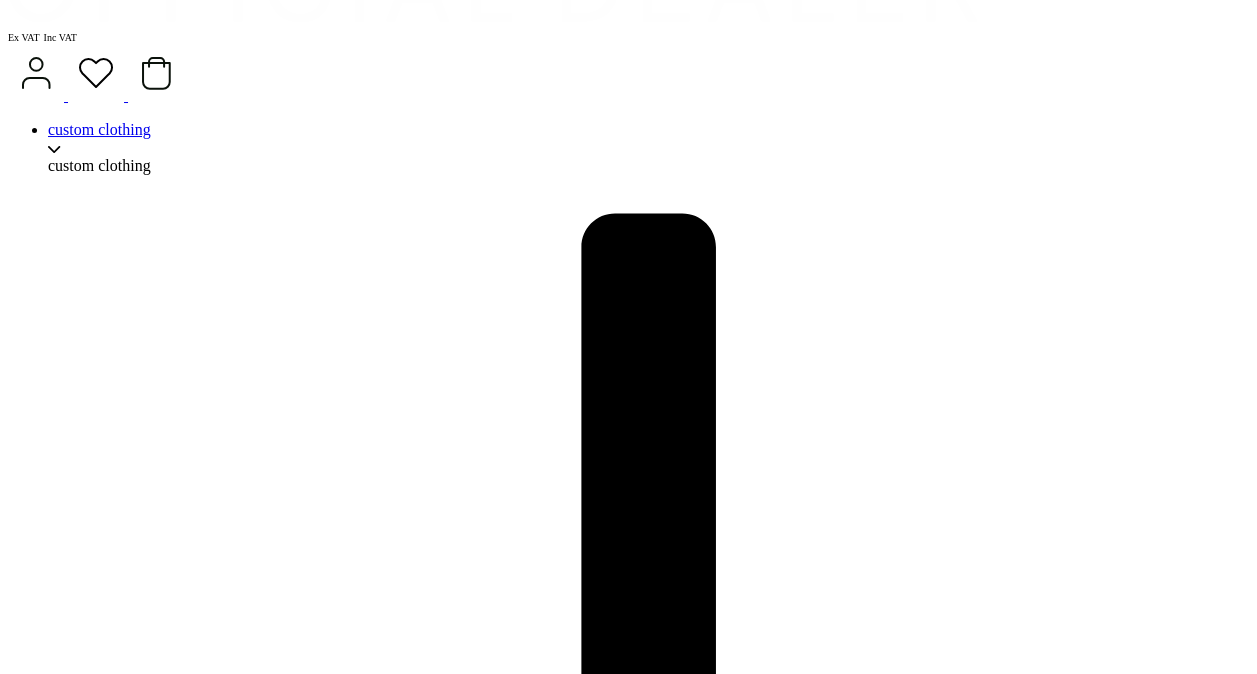 click on "add to quote" at bounding box center (628, 22579) 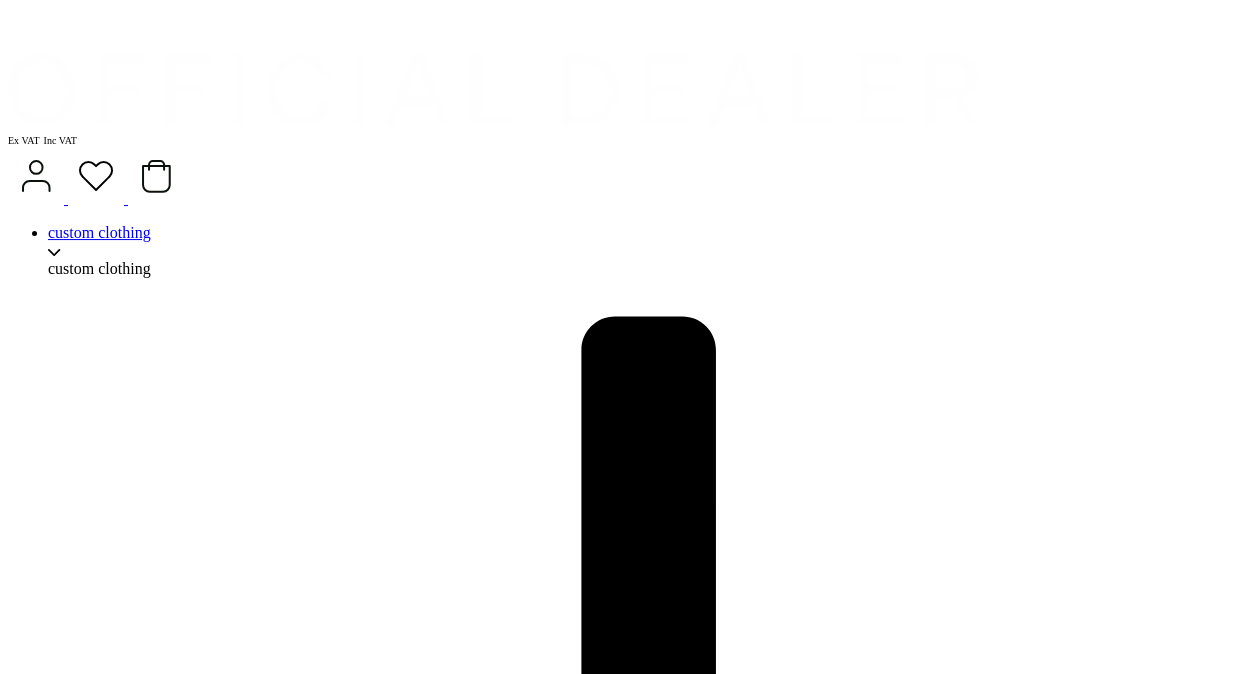 scroll, scrollTop: 2000, scrollLeft: 0, axis: vertical 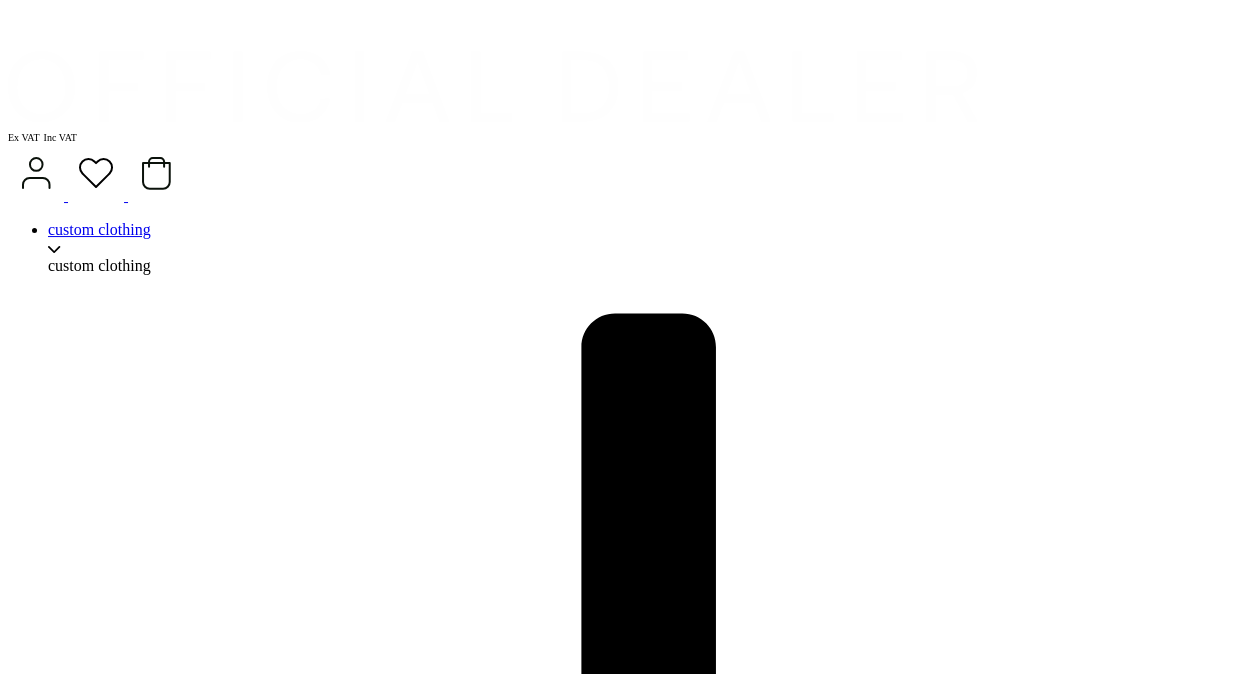 click on "add to quote" at bounding box center (628, 22679) 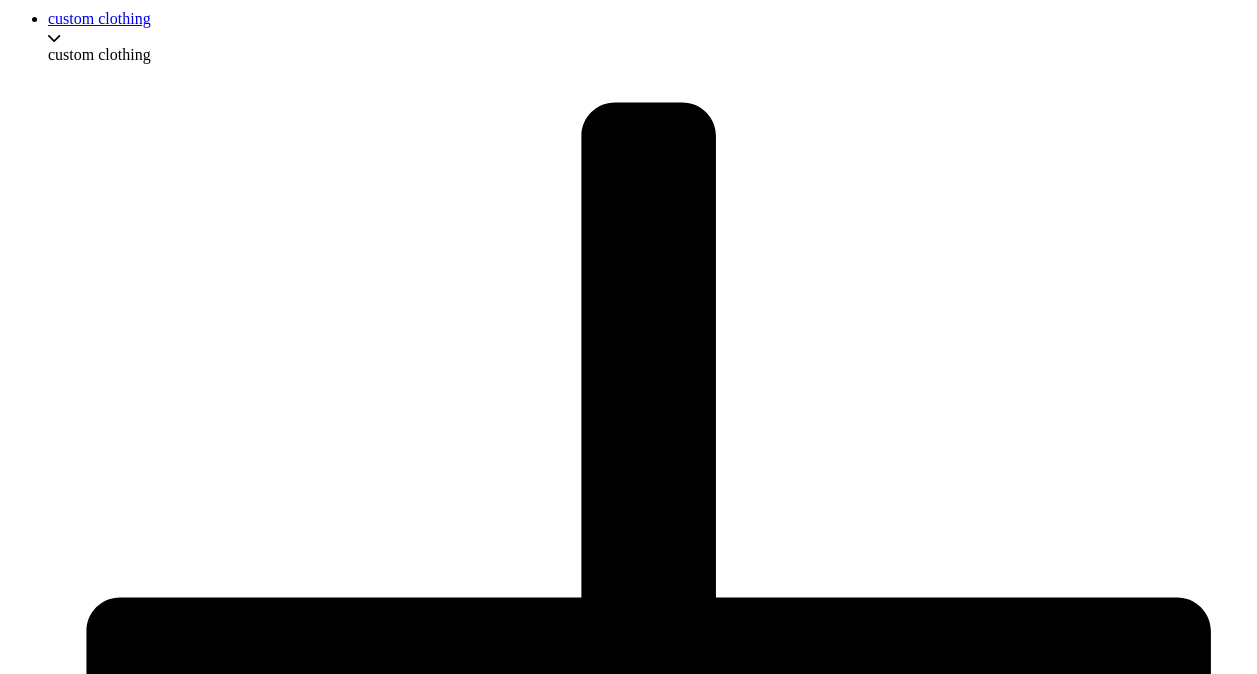 scroll, scrollTop: 2300, scrollLeft: 0, axis: vertical 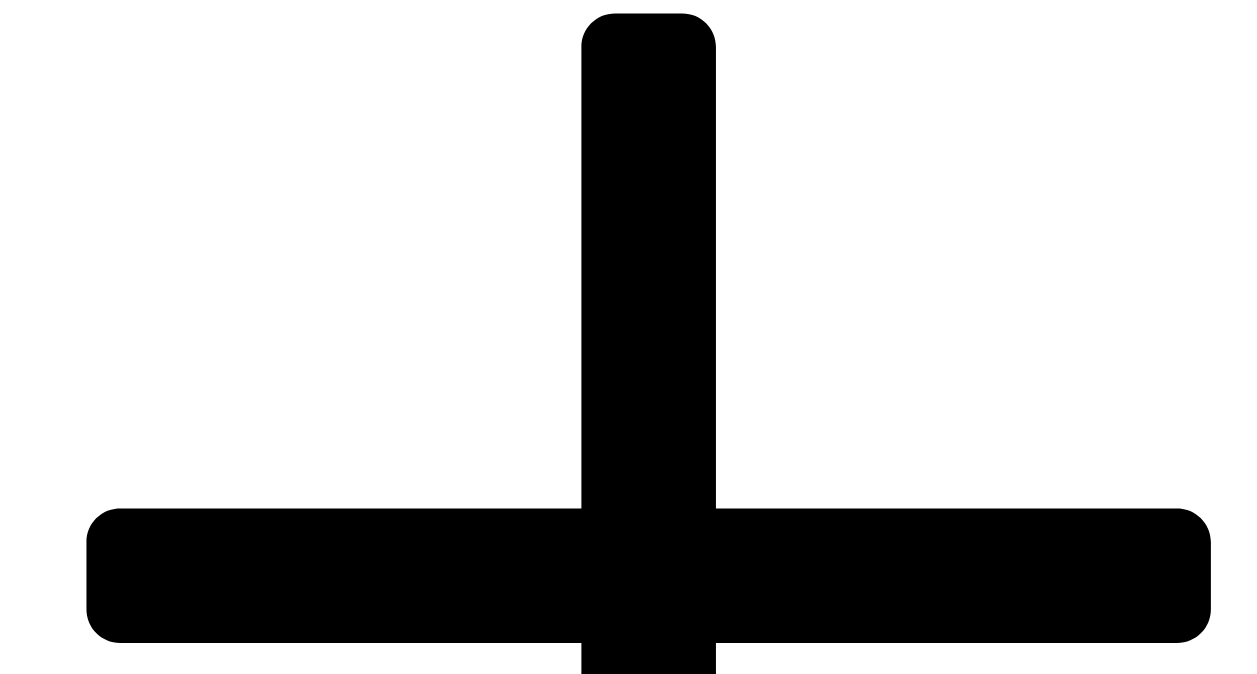 click on "add to quote" at bounding box center (628, 22379) 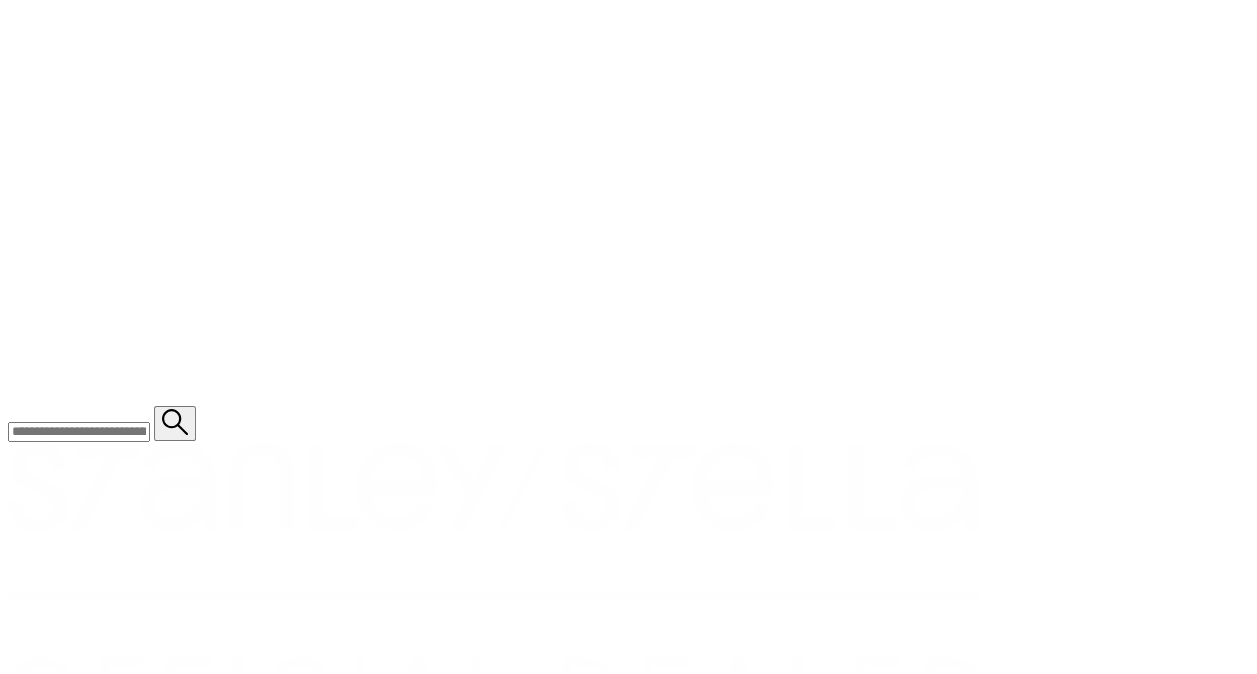 scroll, scrollTop: 1400, scrollLeft: 0, axis: vertical 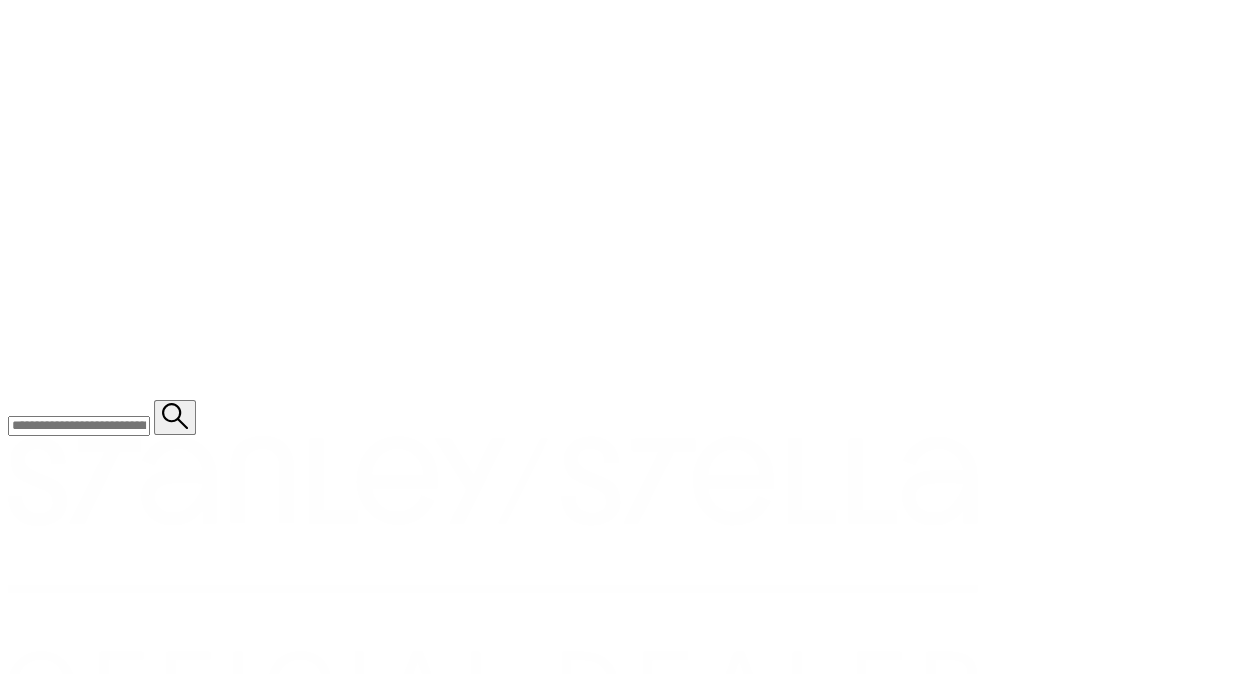 click on "Notes" at bounding box center (53, 19969) 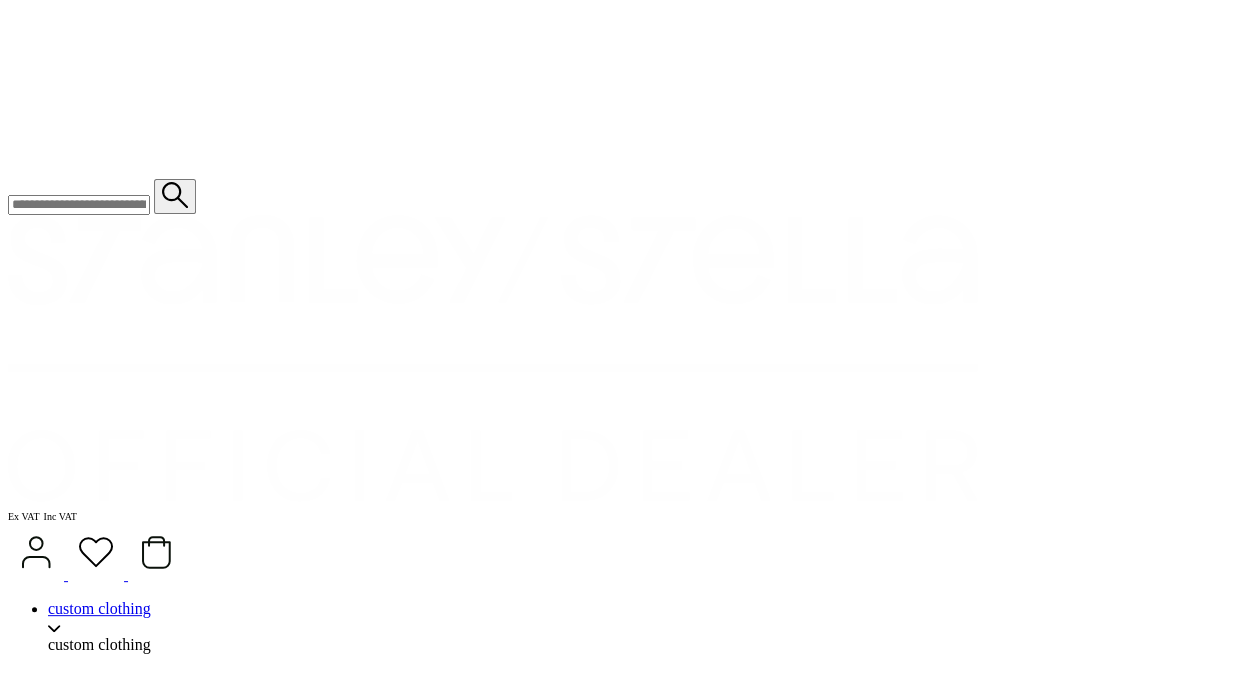scroll, scrollTop: 1500, scrollLeft: 0, axis: vertical 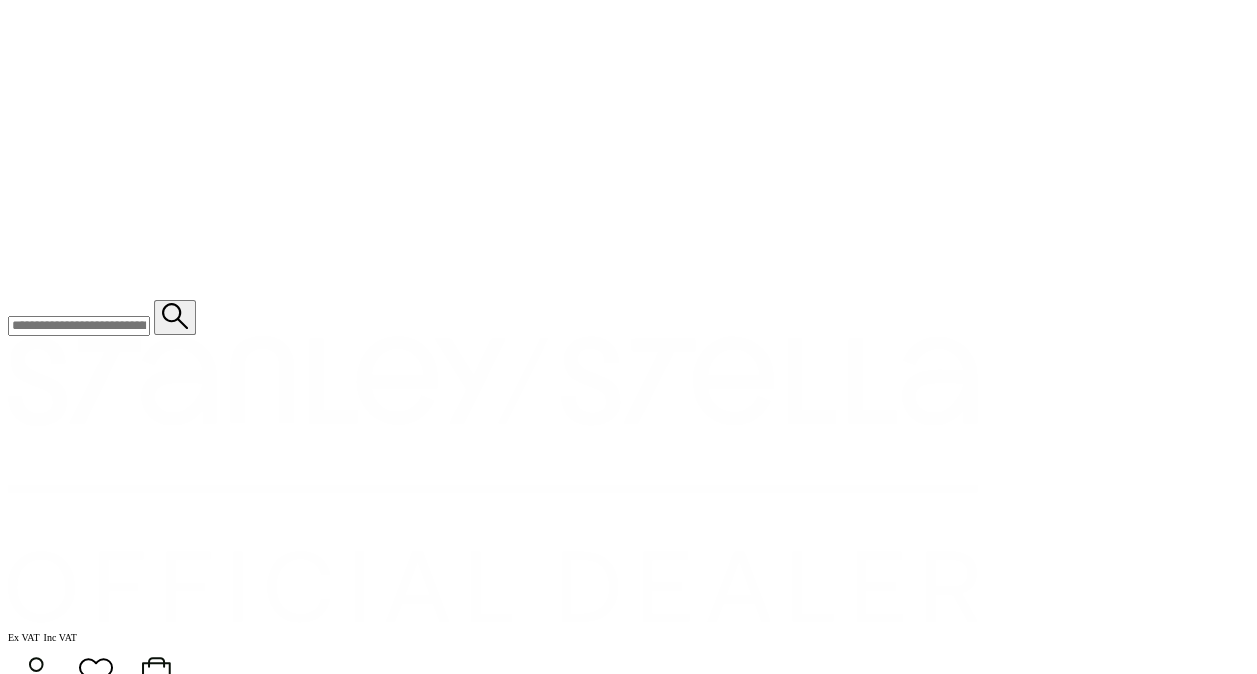 click on "Notes" at bounding box center [53, 19869] 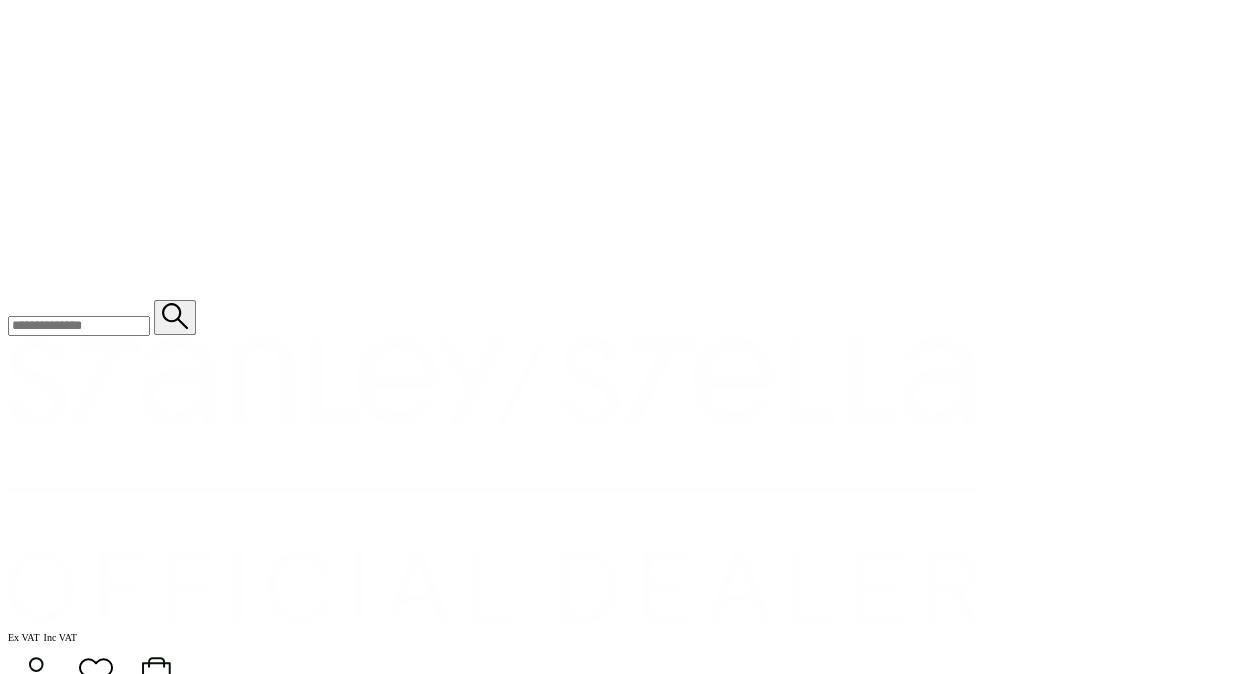 click at bounding box center [85, 20024] 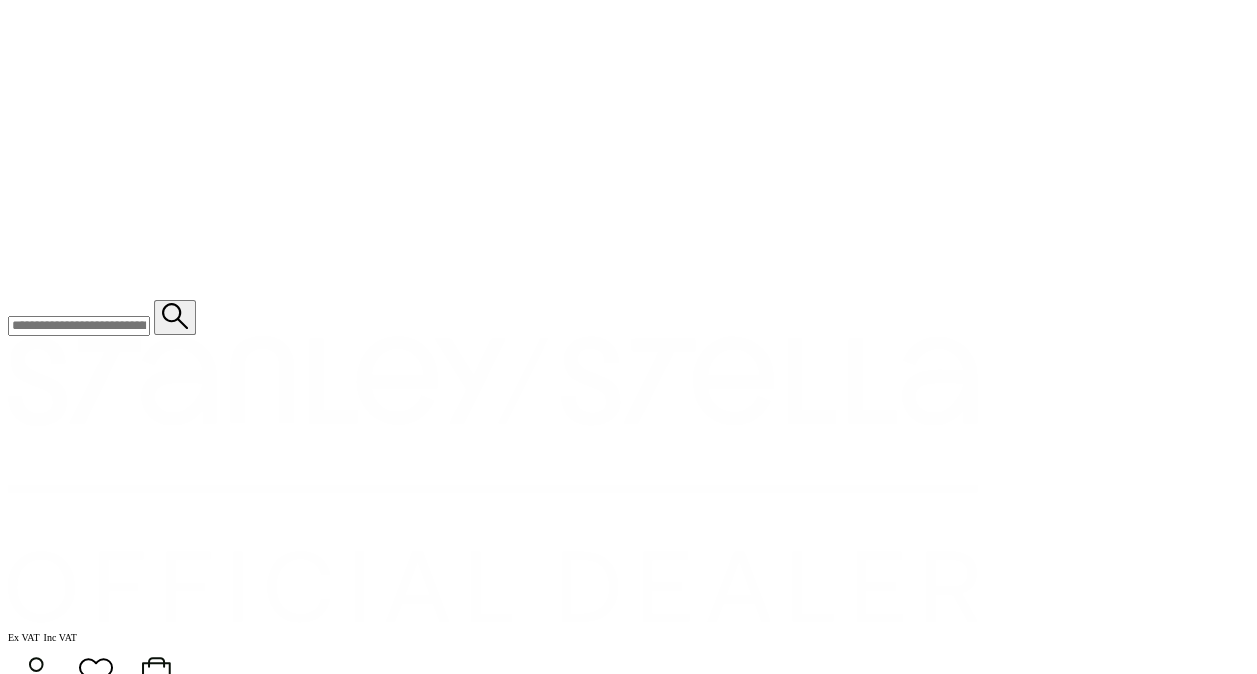 type on "*" 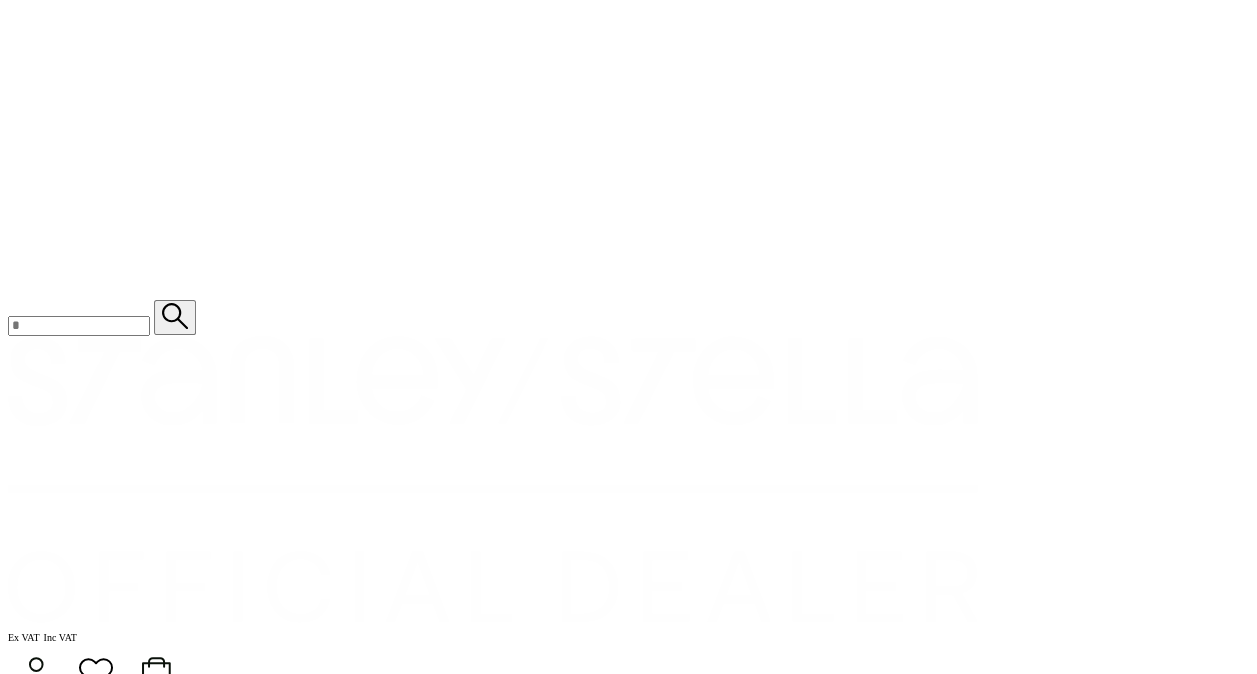 scroll, scrollTop: 1900, scrollLeft: 0, axis: vertical 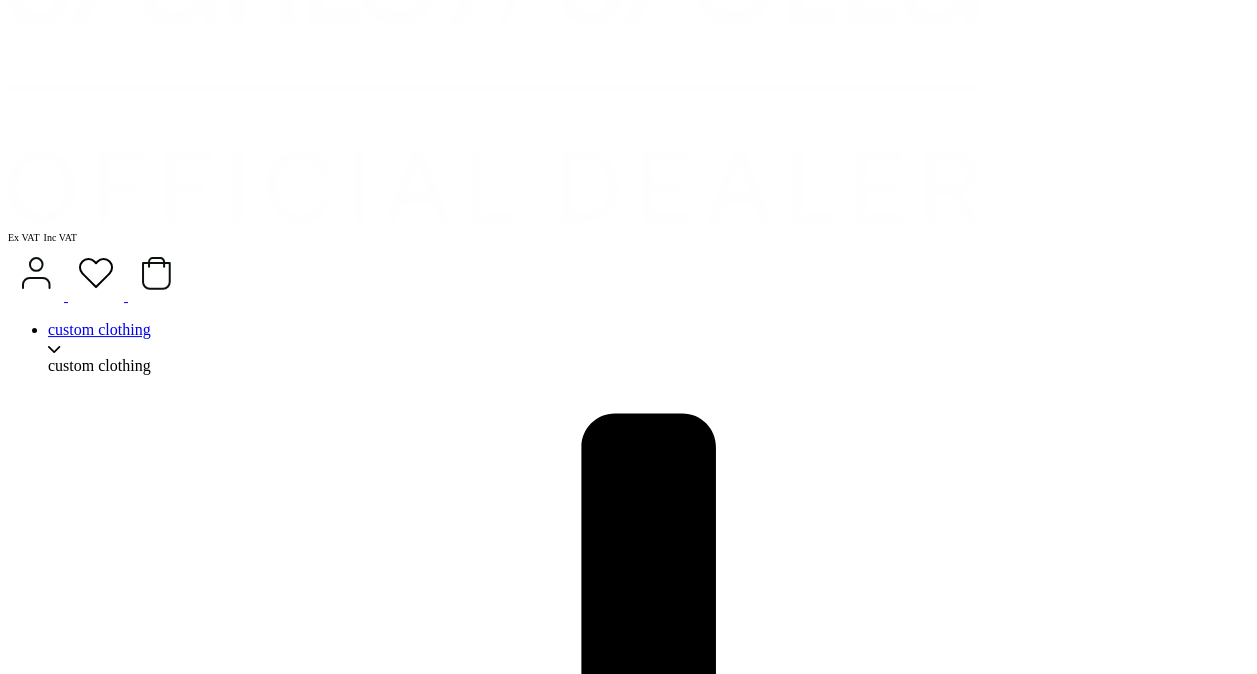 click on "add to quote" at bounding box center [628, 22777] 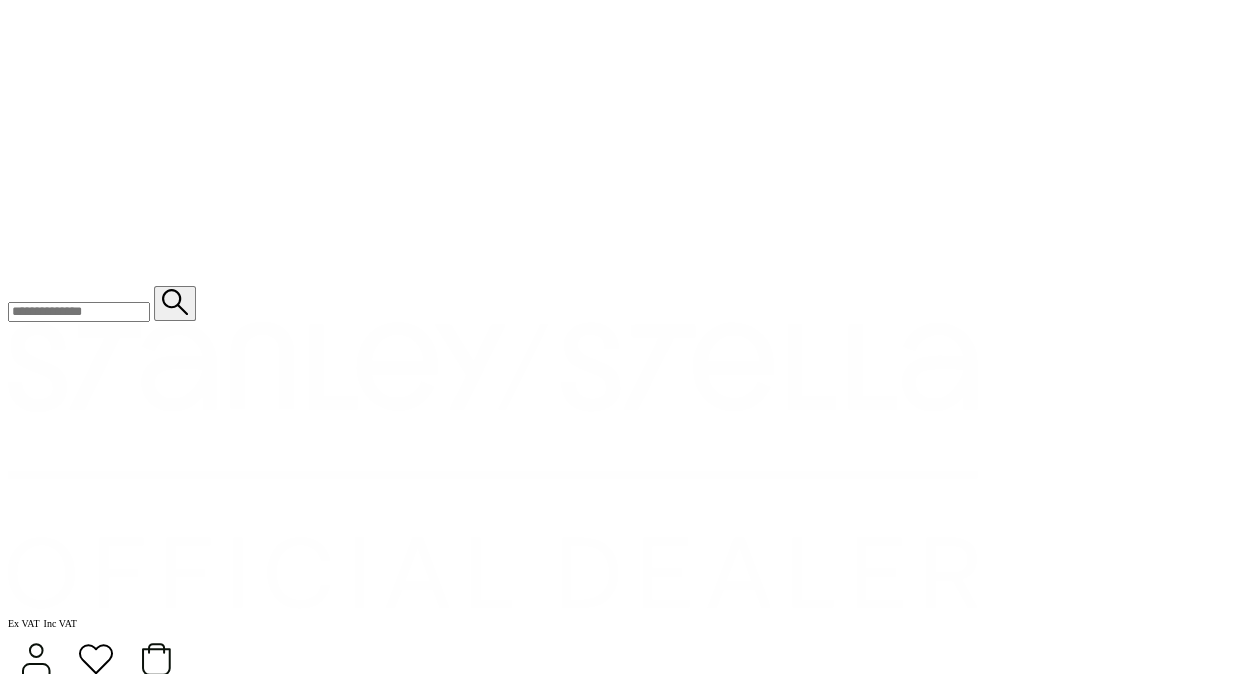 scroll, scrollTop: 1400, scrollLeft: 0, axis: vertical 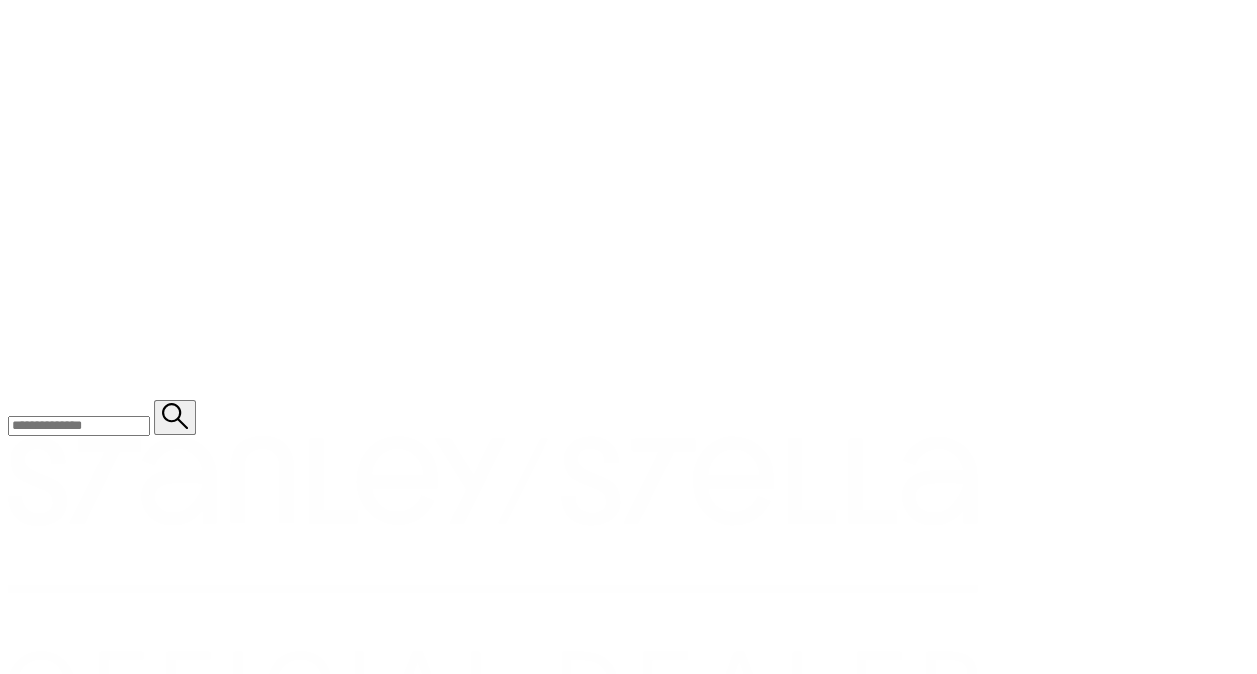 click on "Print Methods Print Embroidery Print Positions Front Back Left Chest Right Chest Left Sleeve Right Sleeve Additional Options Neck Labels Woven Tags Hangtags/Barcodes Individual Bagging Notes *" at bounding box center [628, 20059] 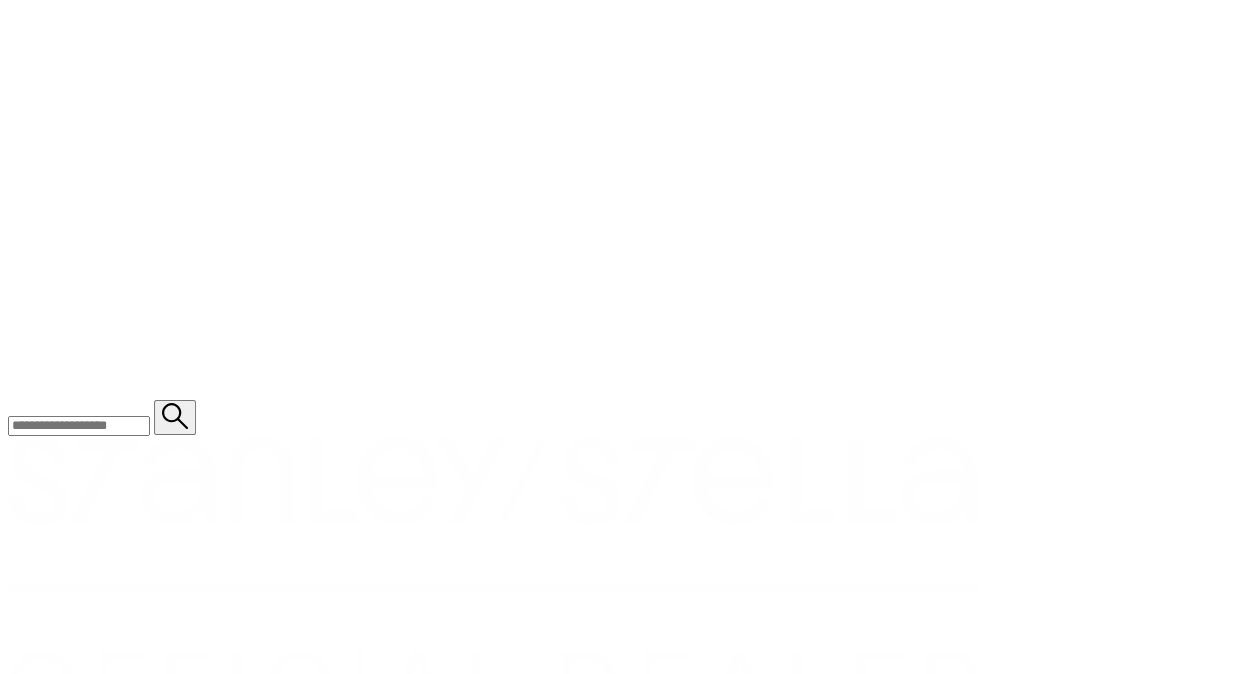 click on "Additional Options" at bounding box center (53, 19969) 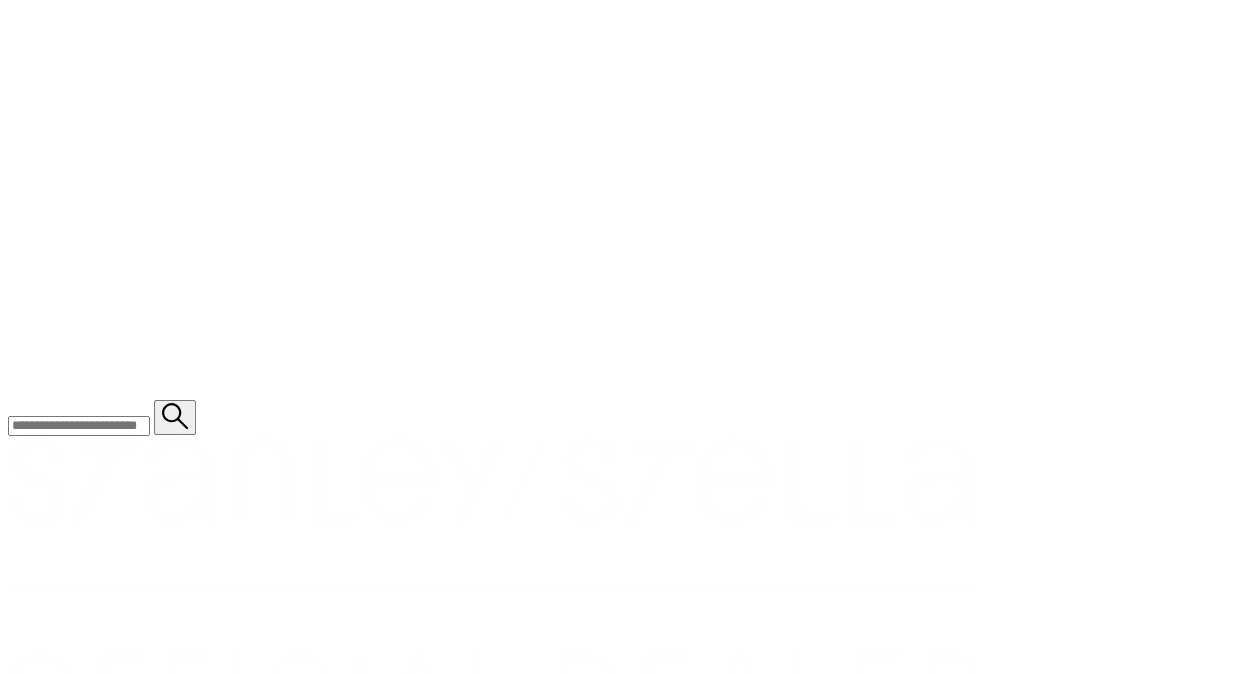 click on "Individual Bagging" at bounding box center [45, 20027] 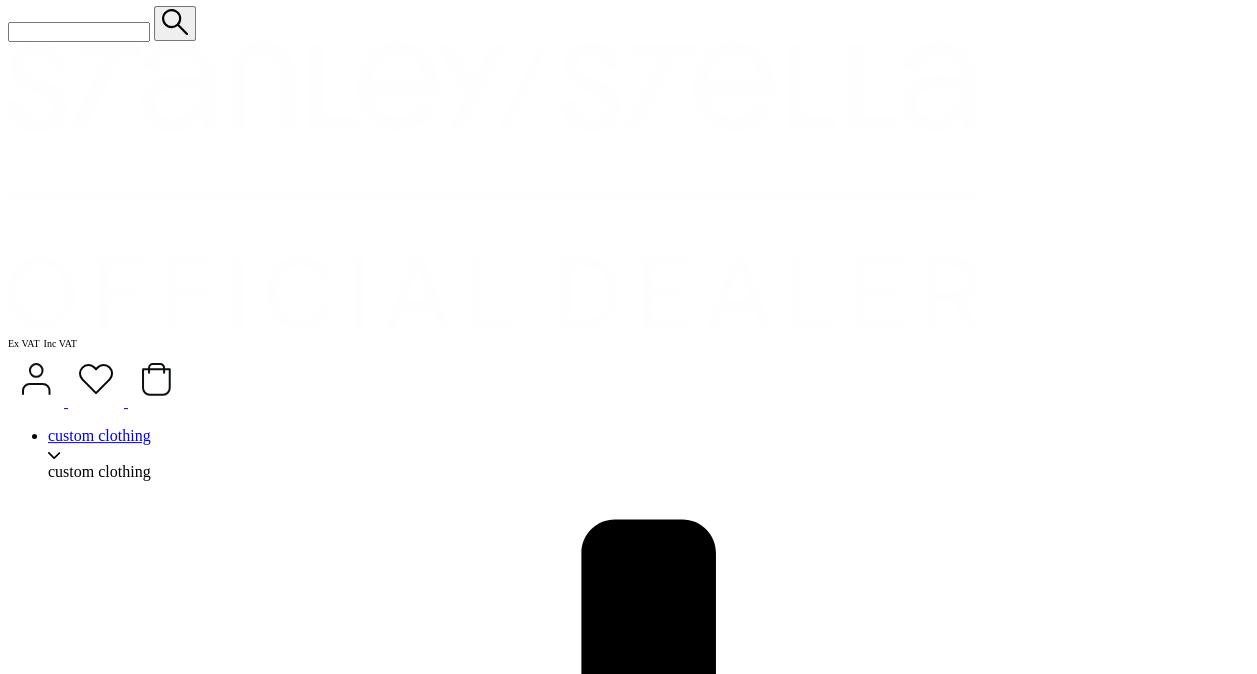 scroll, scrollTop: 2000, scrollLeft: 0, axis: vertical 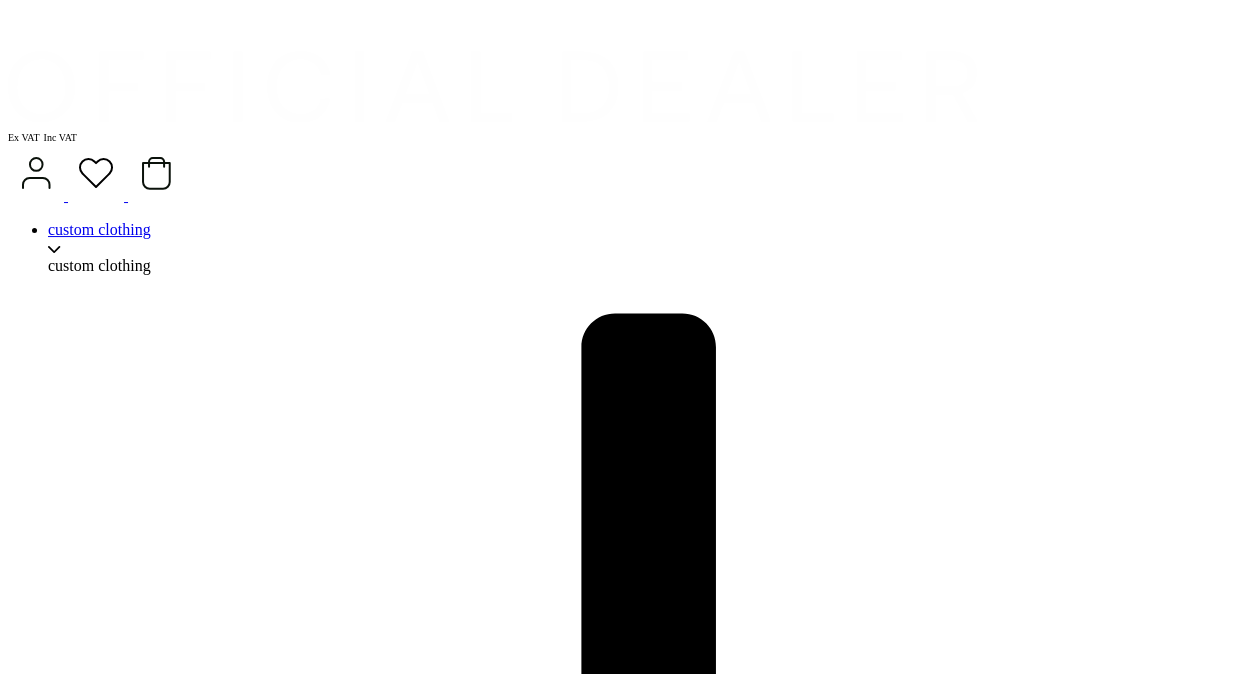click on "add to quote" at bounding box center [628, 22677] 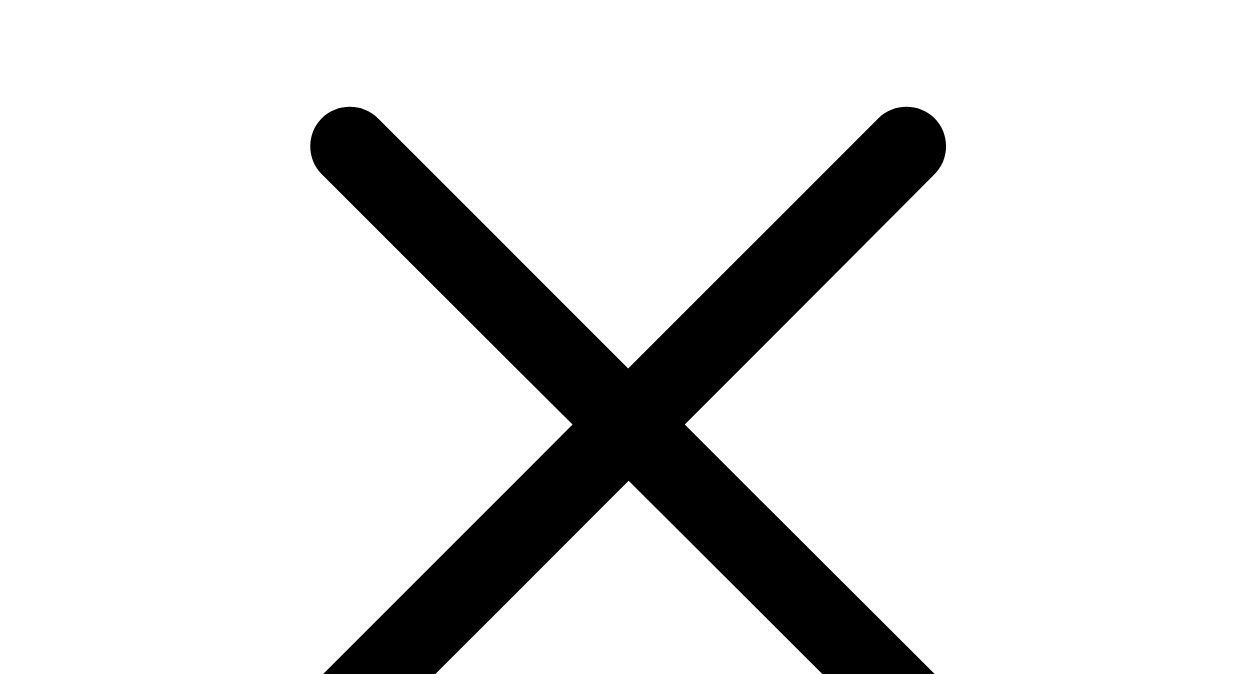 scroll, scrollTop: 0, scrollLeft: 0, axis: both 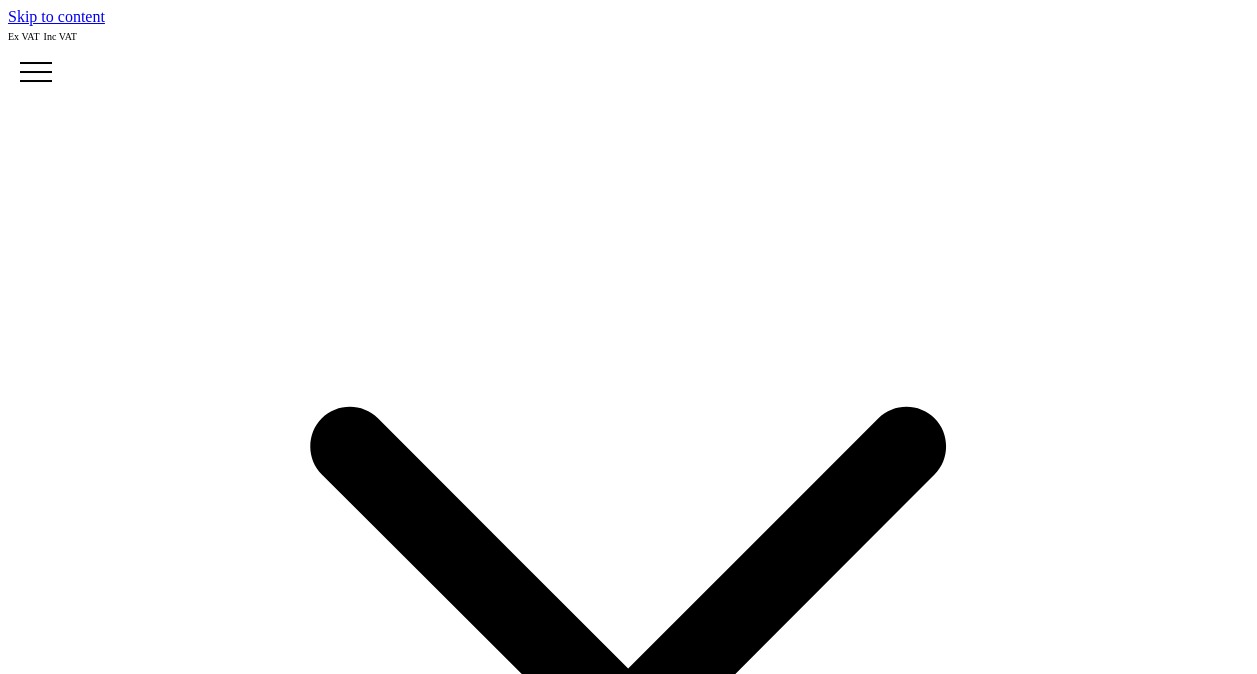 click on "plain cost" at bounding box center (628, 19706) 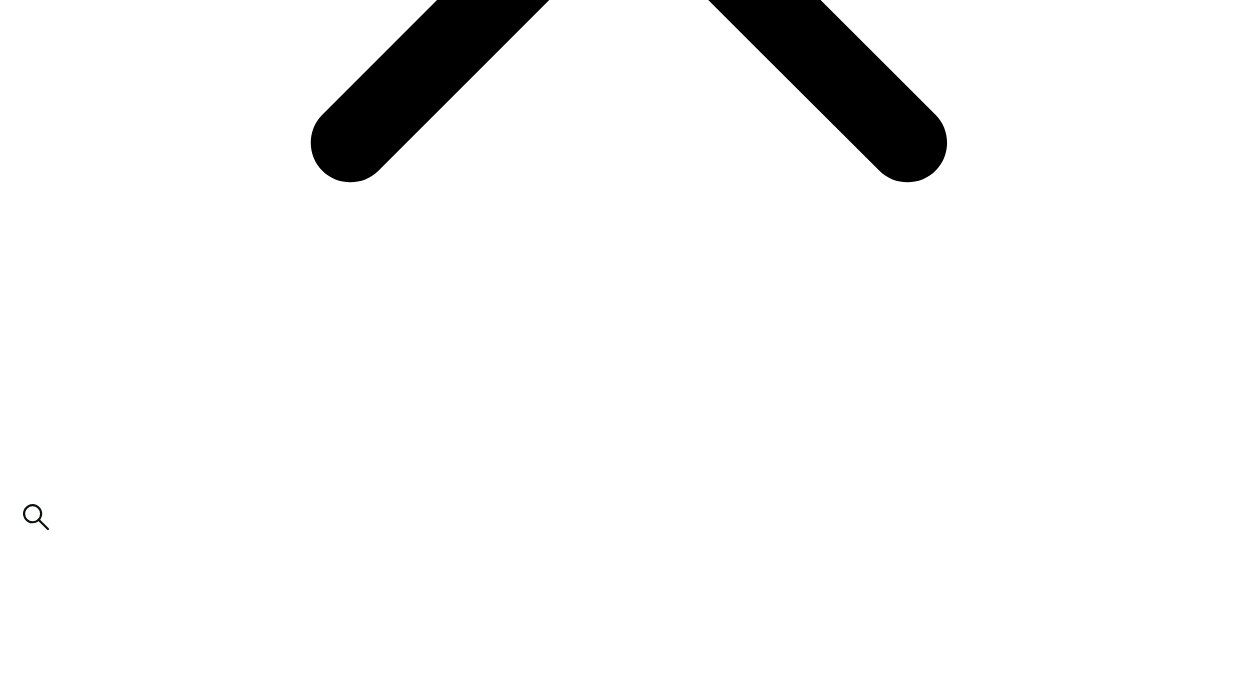 scroll, scrollTop: 1100, scrollLeft: 0, axis: vertical 